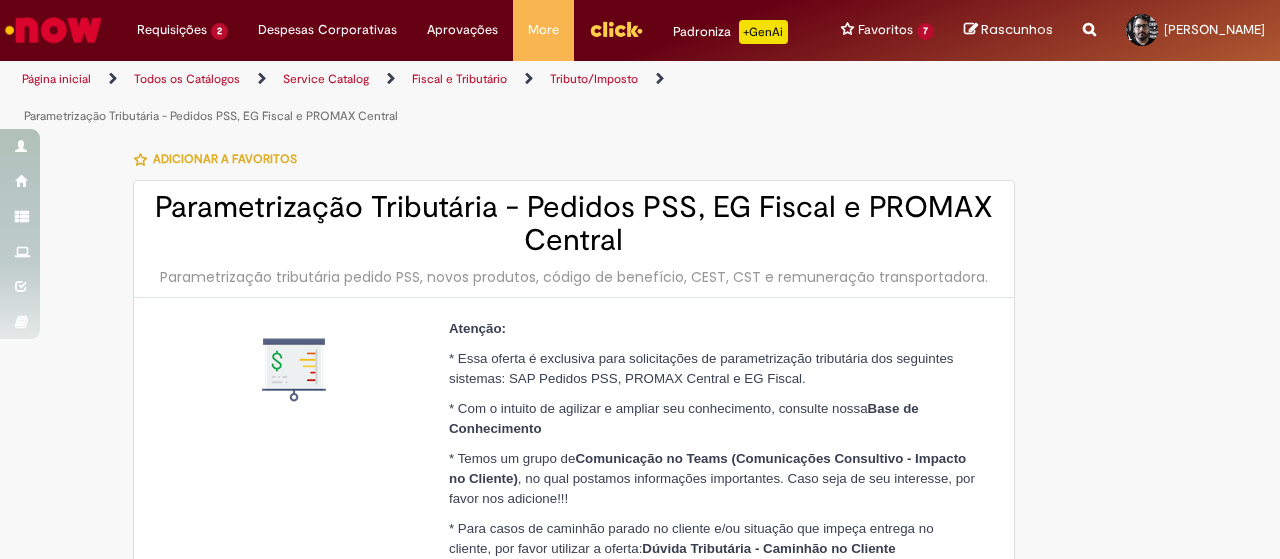 scroll, scrollTop: 0, scrollLeft: 0, axis: both 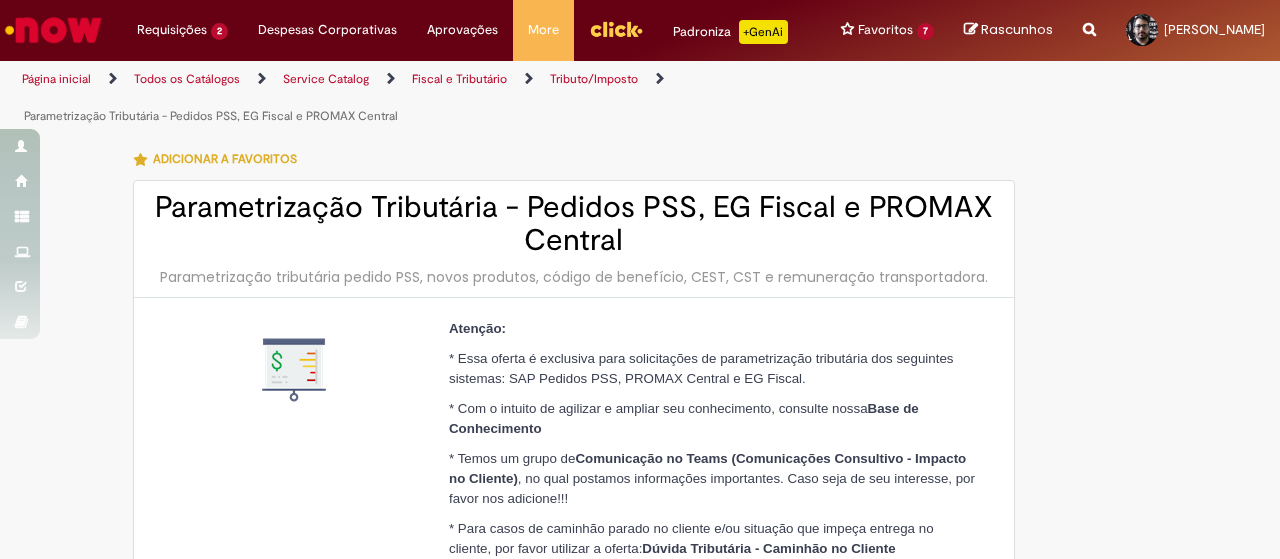 type on "**********" 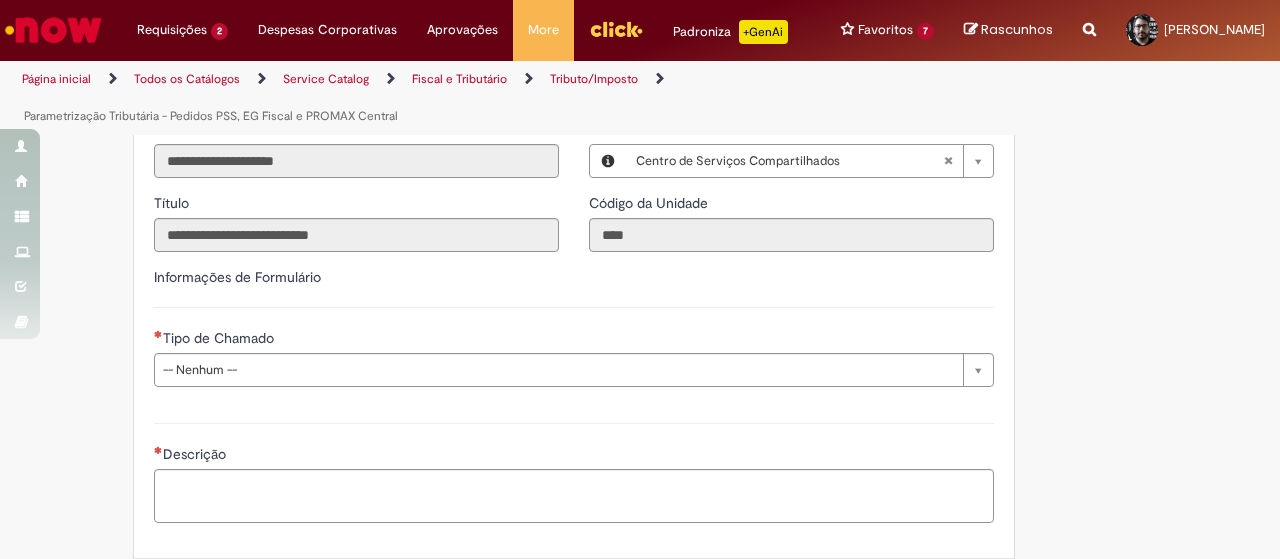 scroll, scrollTop: 847, scrollLeft: 0, axis: vertical 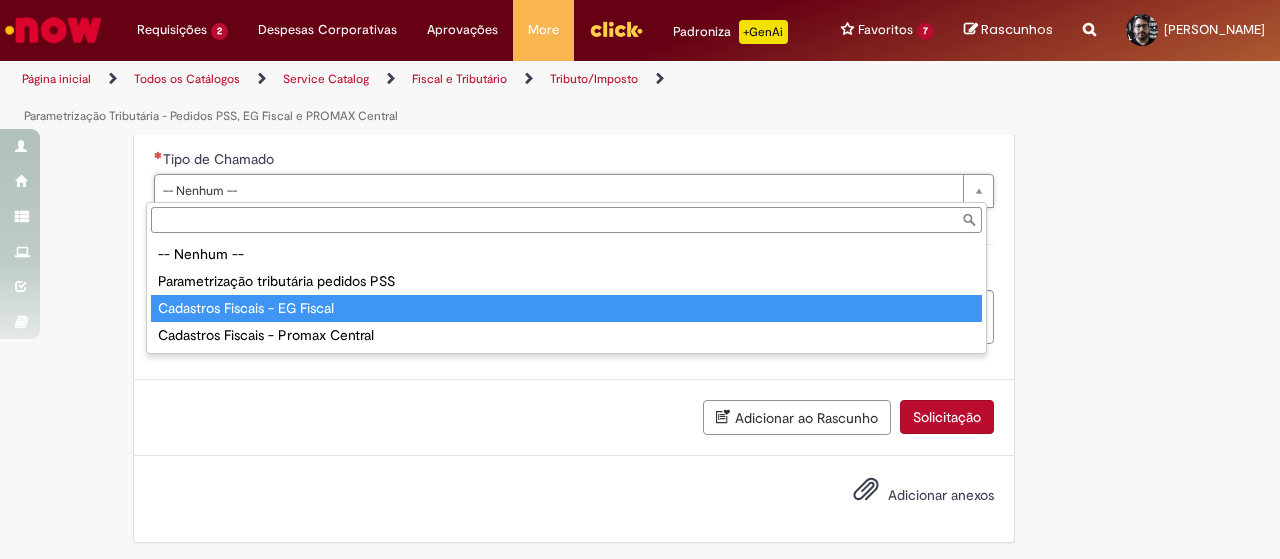 type on "**********" 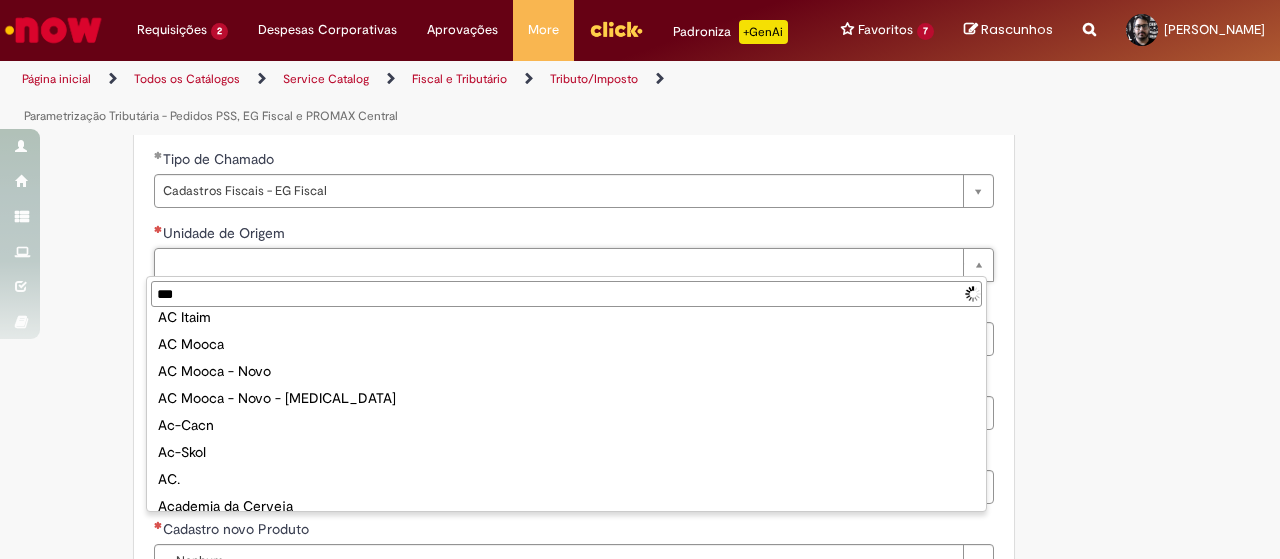 scroll, scrollTop: 0, scrollLeft: 0, axis: both 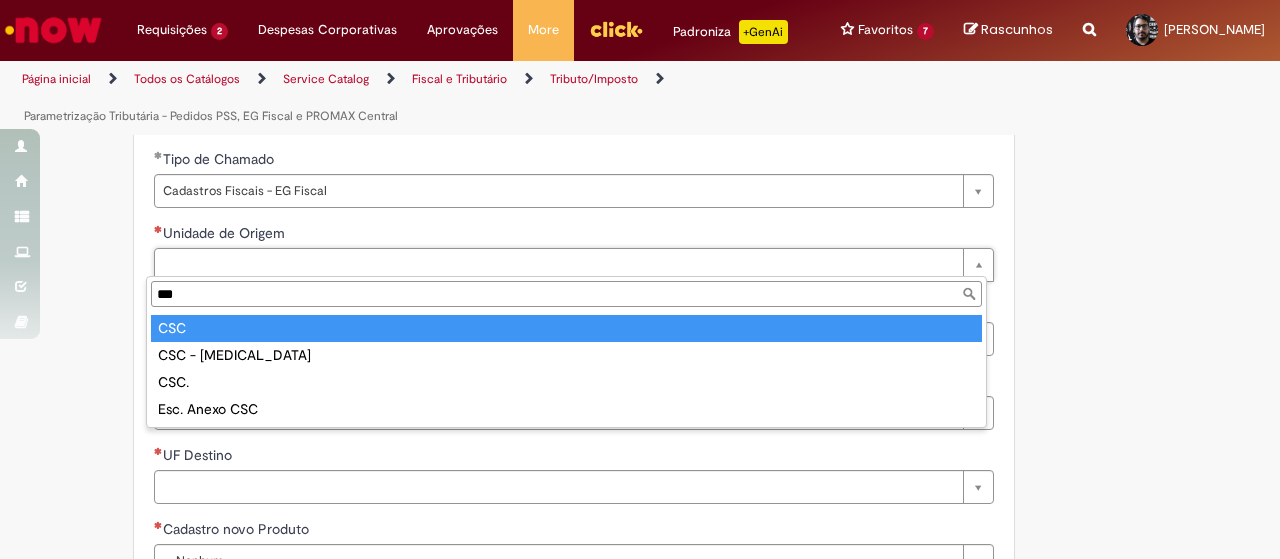 type on "***" 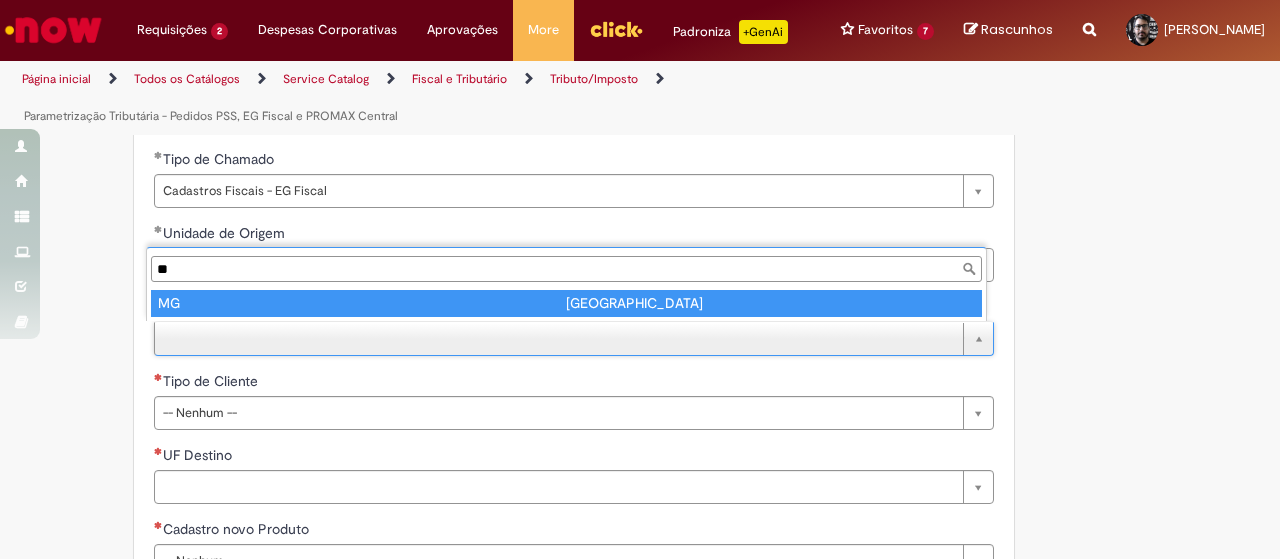 type on "**" 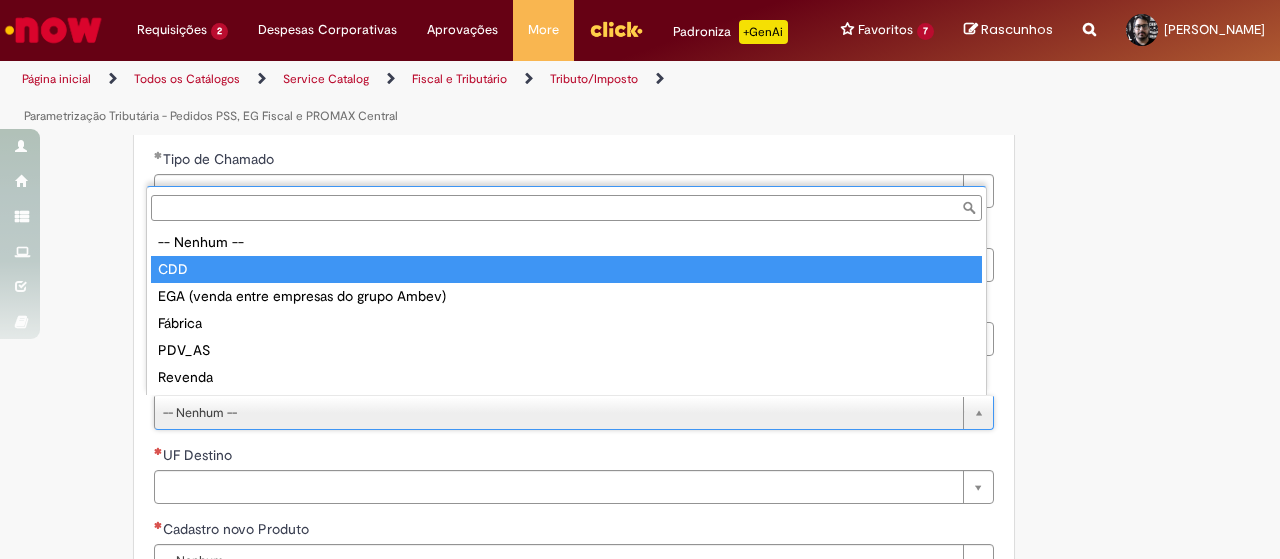 type on "***" 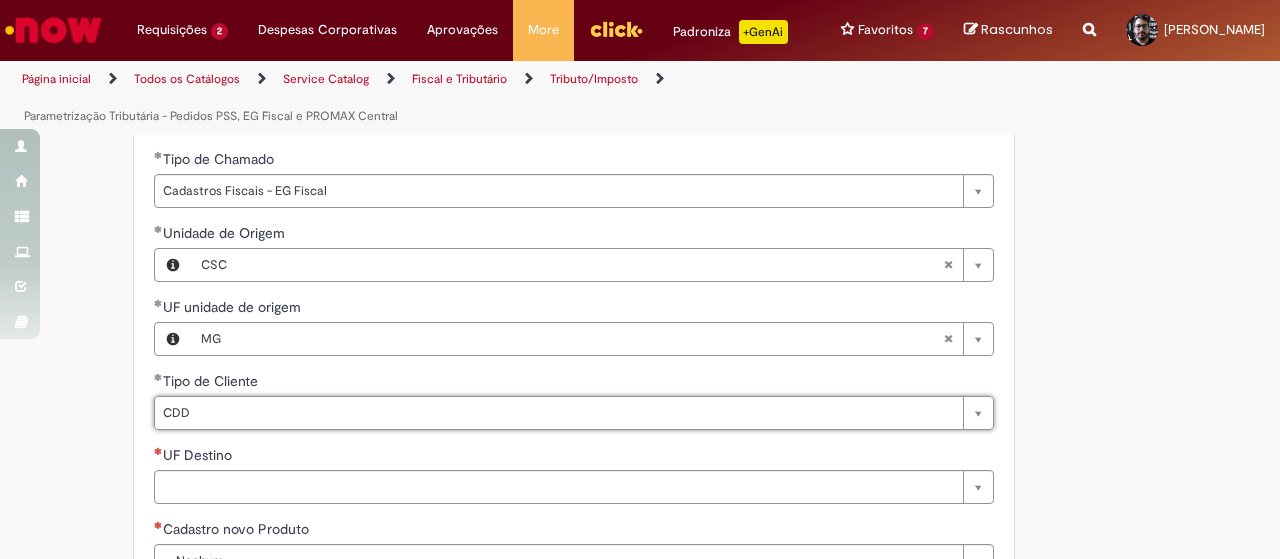 click on "**********" at bounding box center (574, 528) 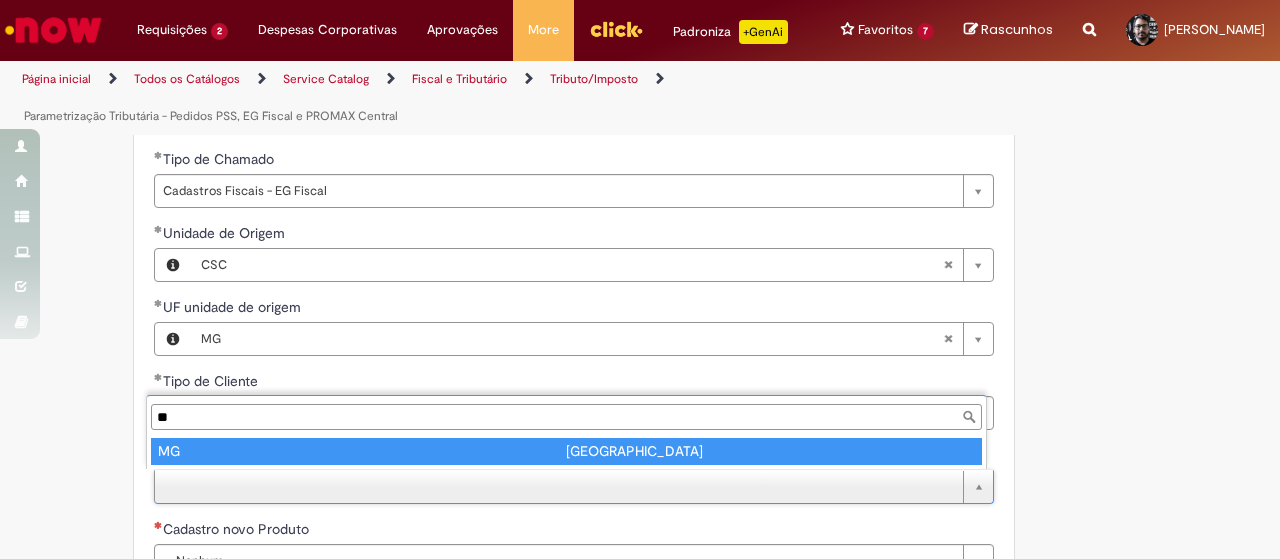 type on "**" 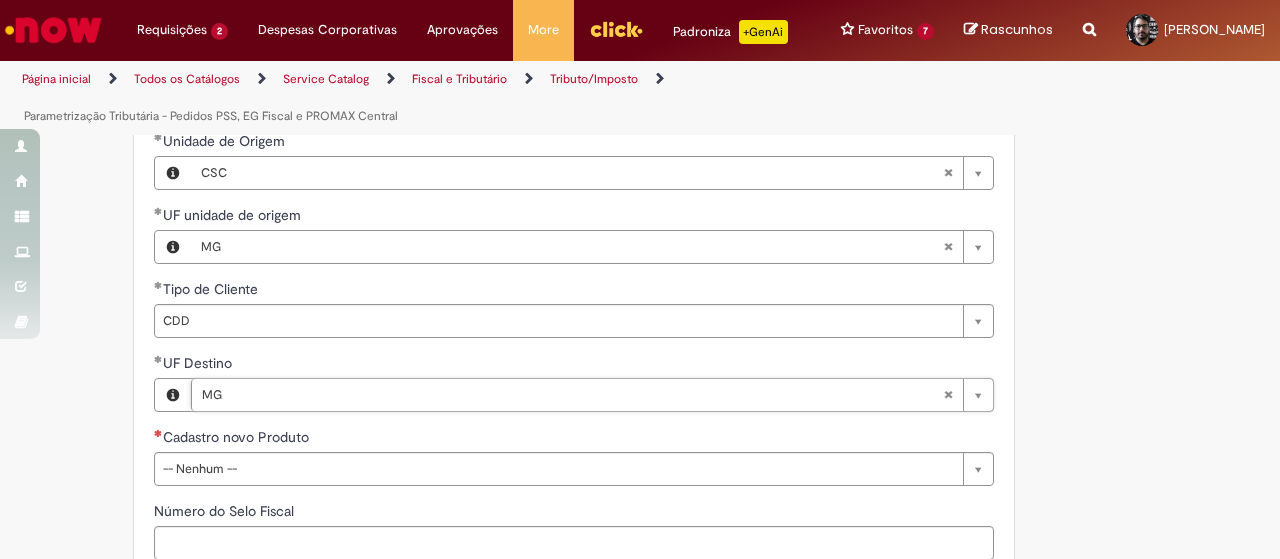 scroll, scrollTop: 1147, scrollLeft: 0, axis: vertical 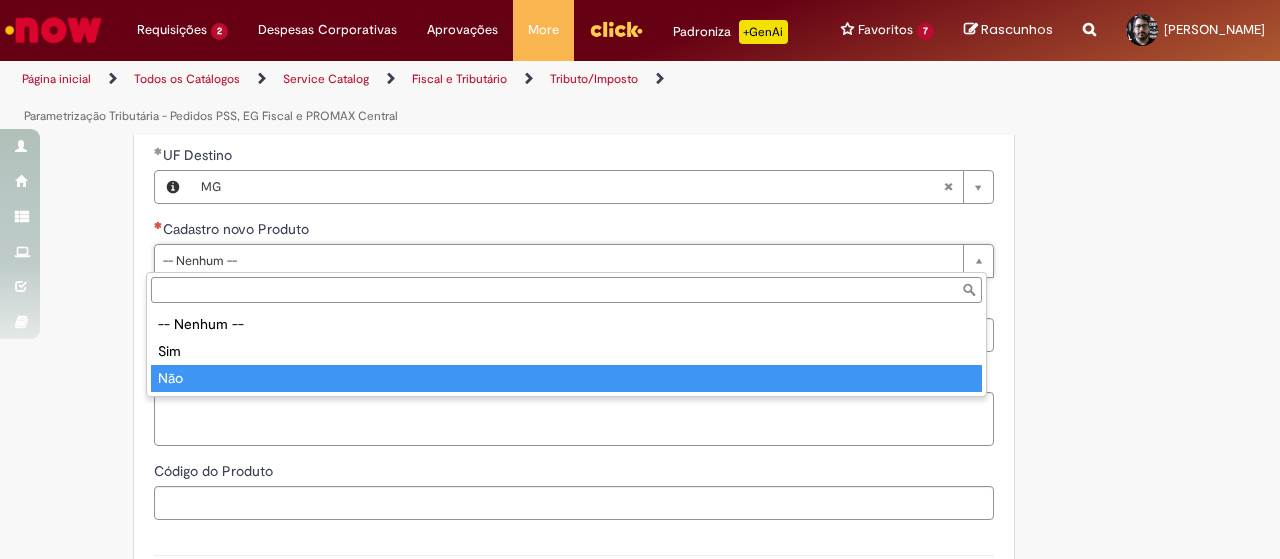 type on "***" 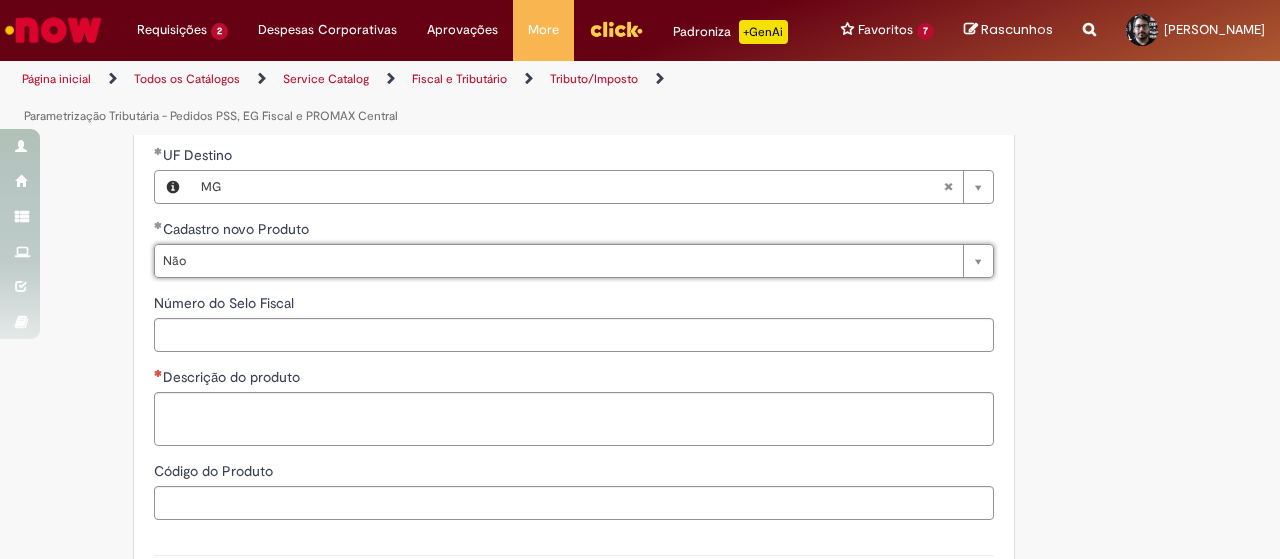 click on "Número do Selo Fiscal" at bounding box center (574, 305) 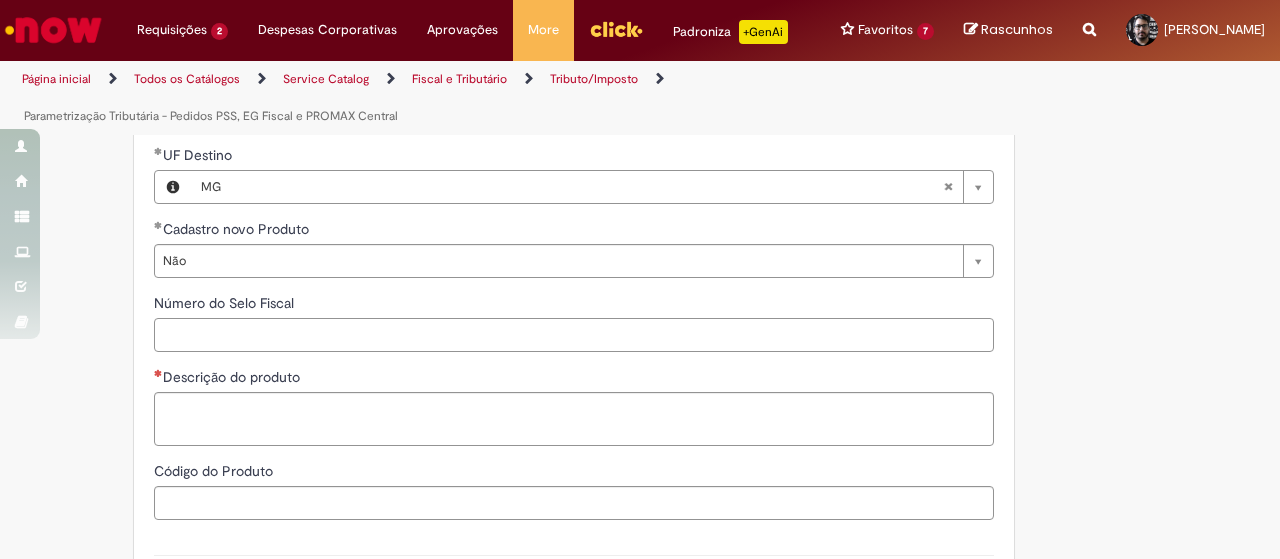 drag, startPoint x: 382, startPoint y: 324, endPoint x: 285, endPoint y: 414, distance: 132.32158 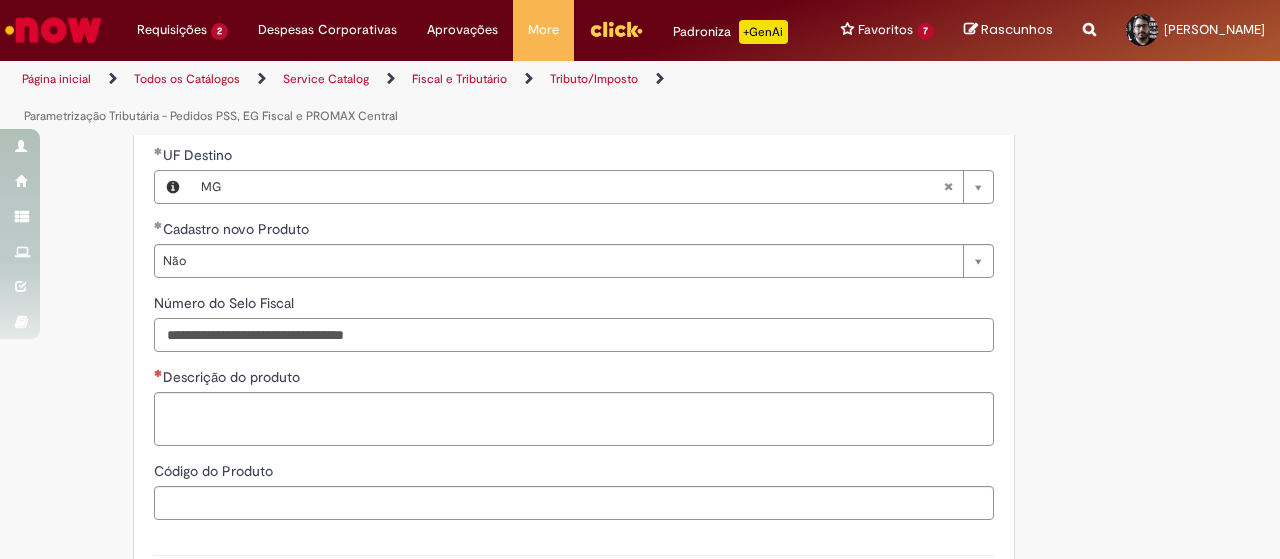 drag, startPoint x: 379, startPoint y: 395, endPoint x: 0, endPoint y: 359, distance: 380.70593 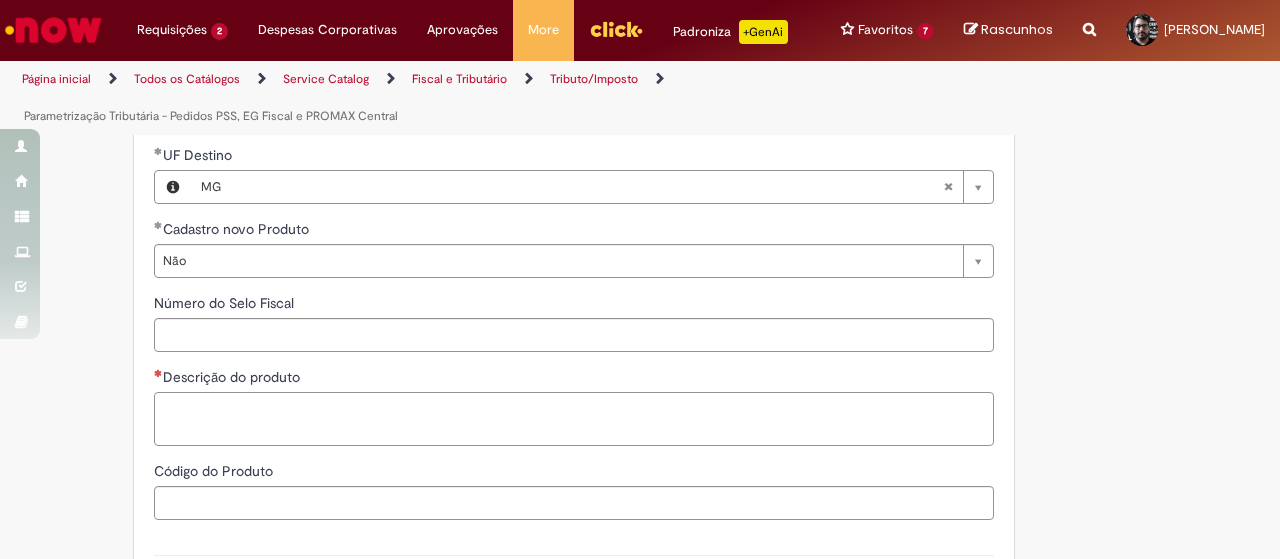 click on "Descrição do produto" at bounding box center (574, 418) 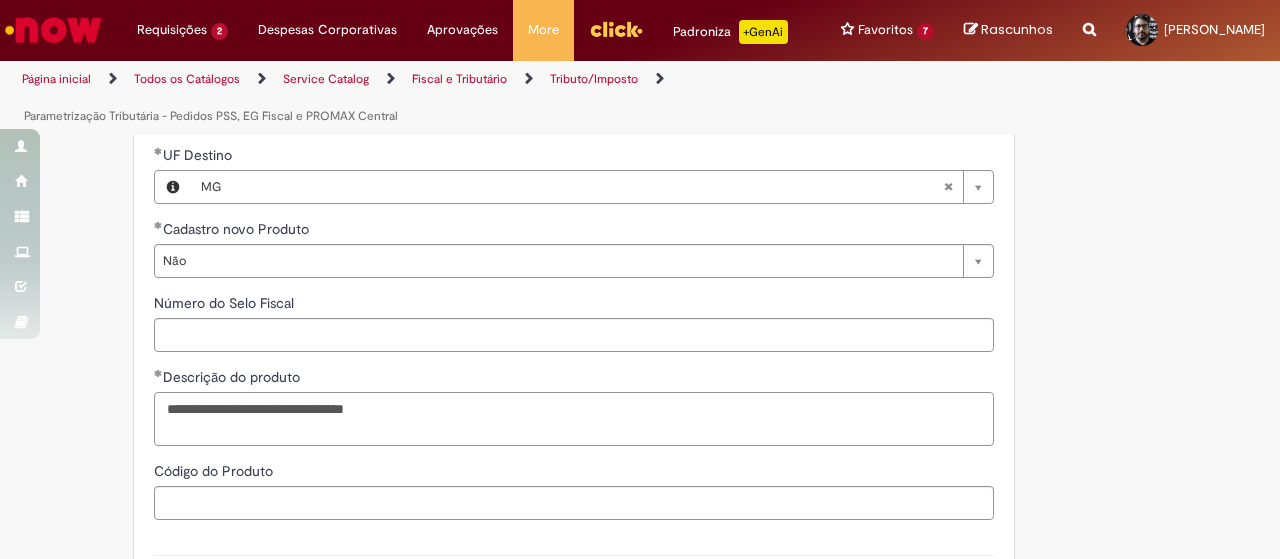 type on "**********" 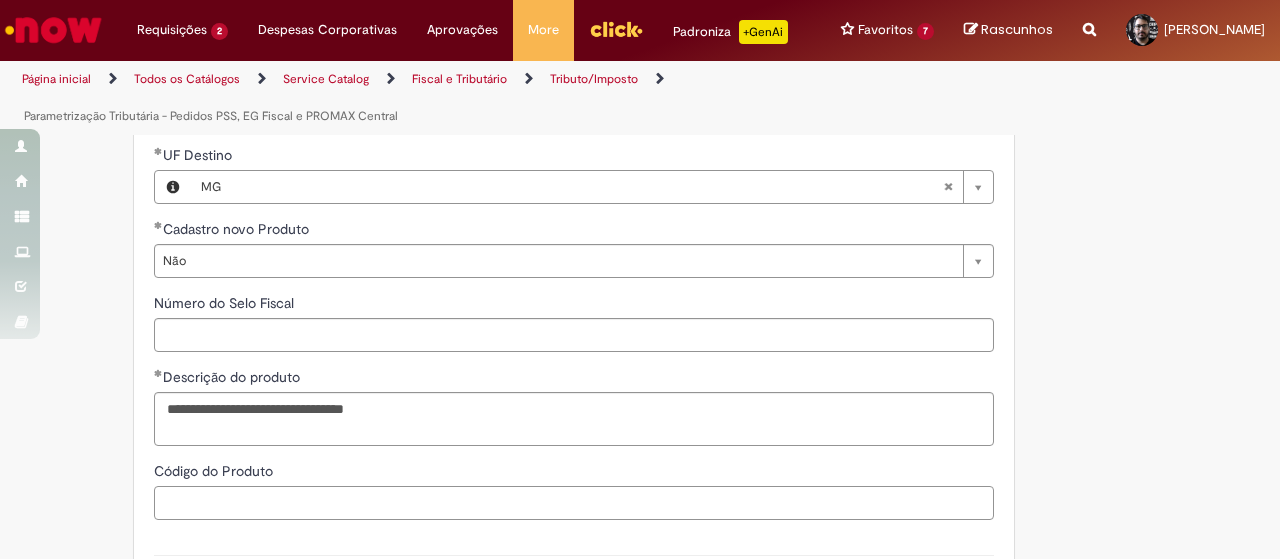 click on "Código do Produto" at bounding box center [574, 503] 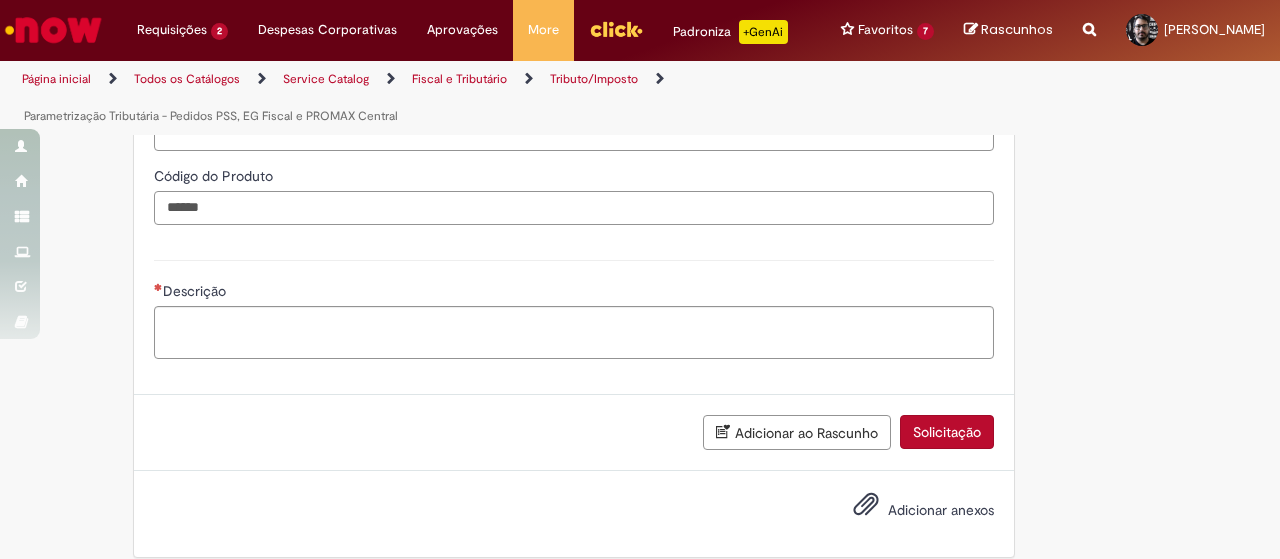 scroll, scrollTop: 1447, scrollLeft: 0, axis: vertical 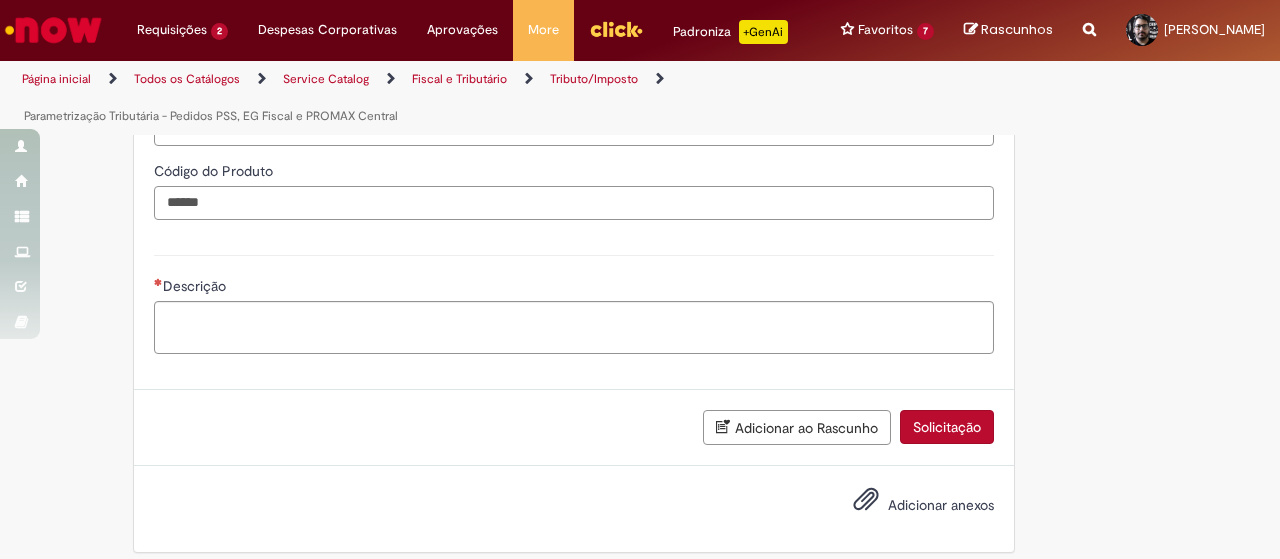 type on "******" 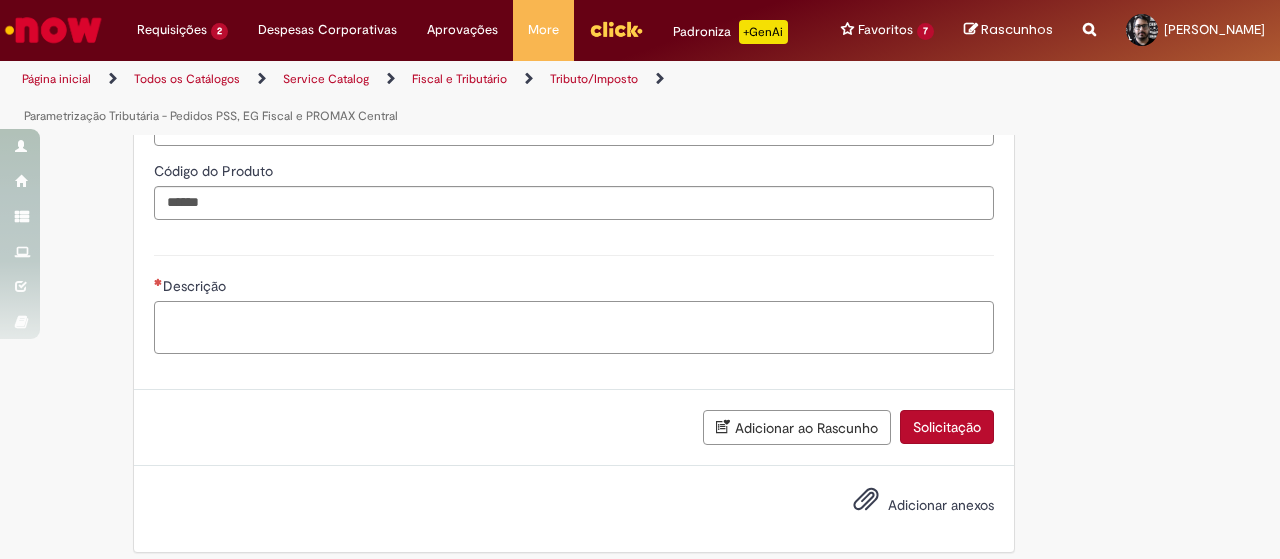 click on "Descrição" at bounding box center [574, 327] 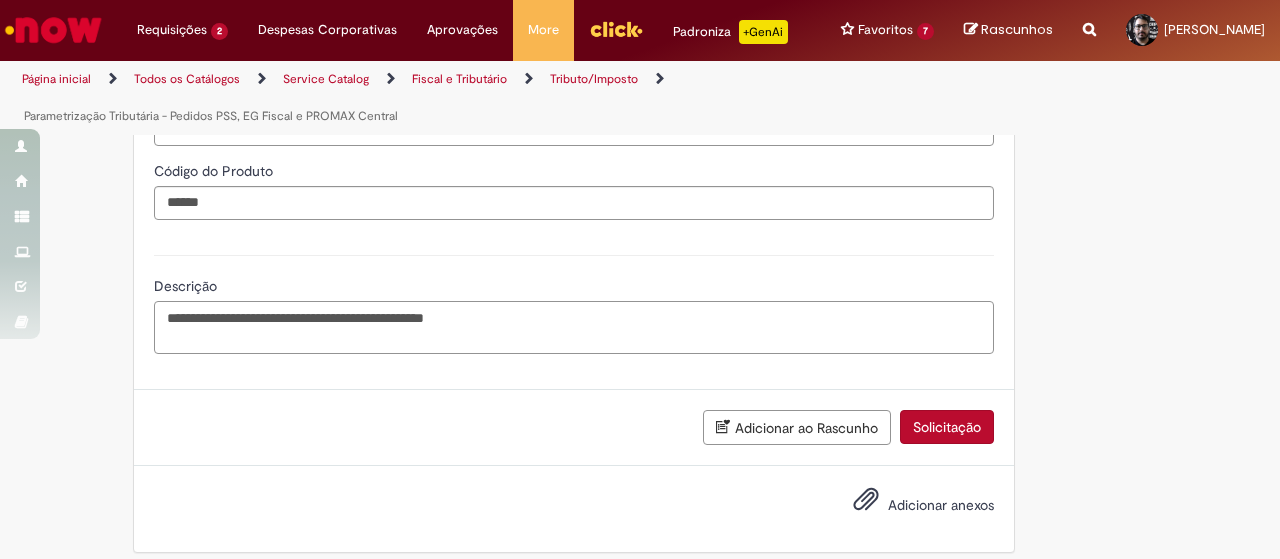 type on "**********" 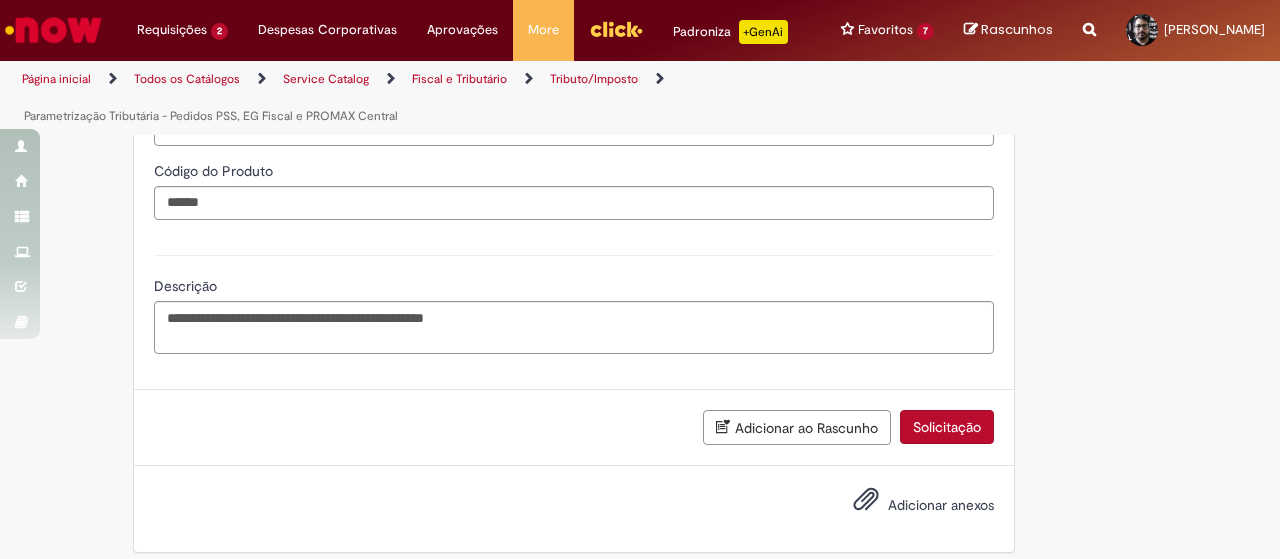click on "Adicionar ao Rascunho        Solicitação" at bounding box center (574, 428) 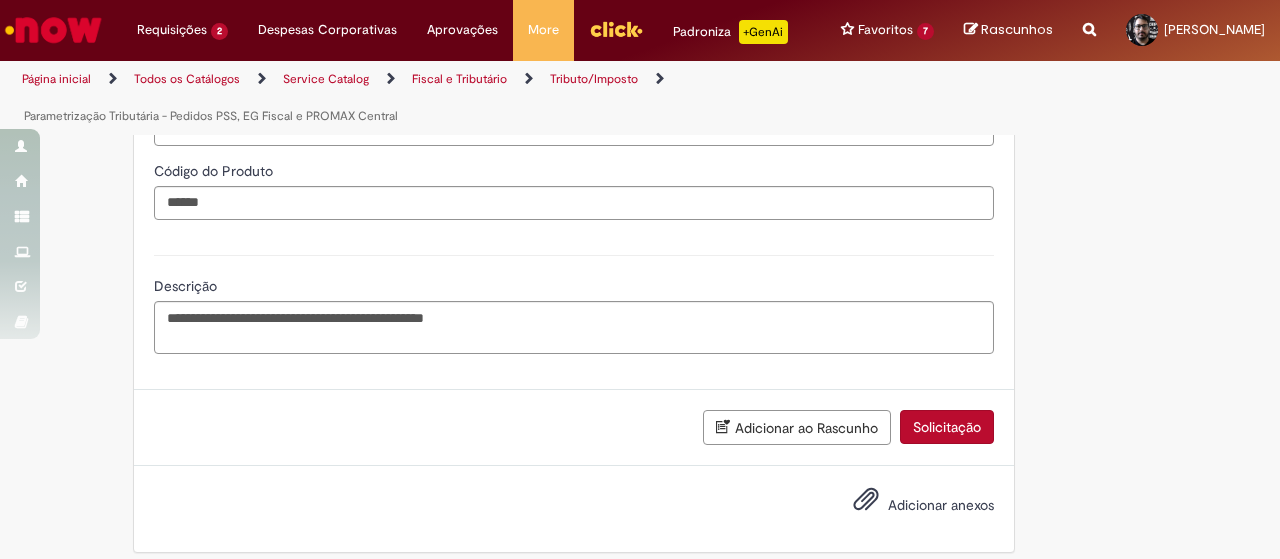 click on "Adicionar anexos" at bounding box center [941, 505] 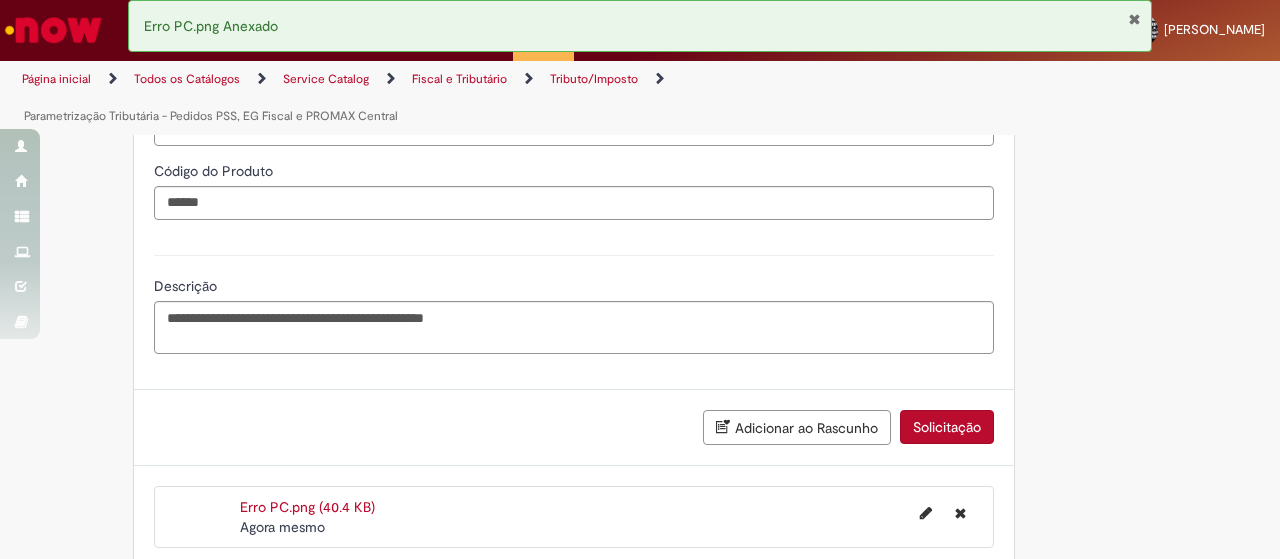 click on "Solicitação" at bounding box center (947, 427) 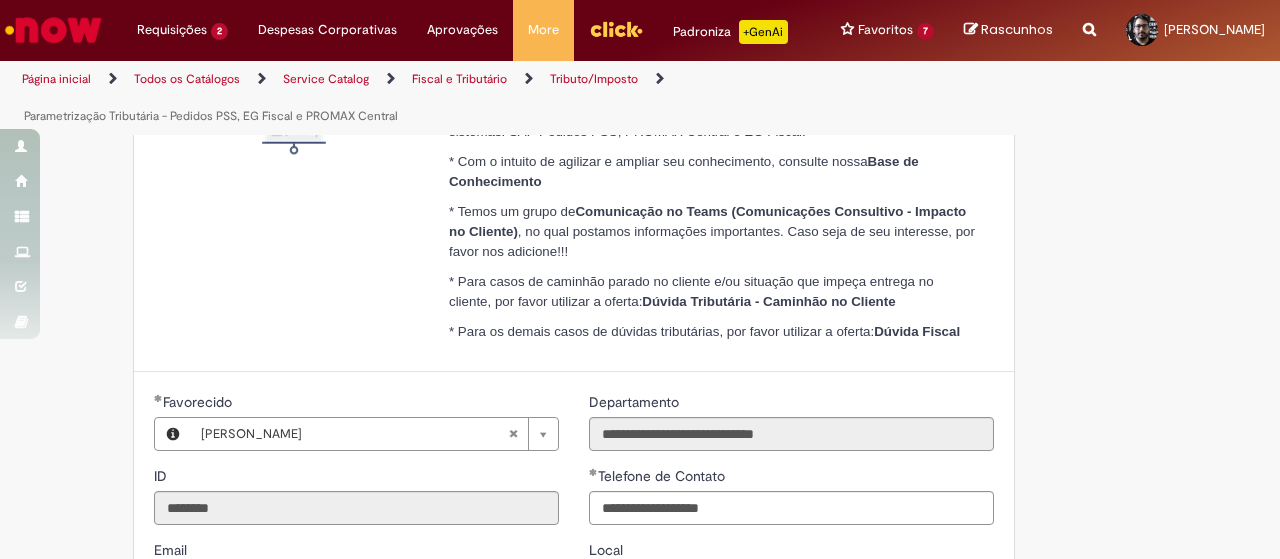 scroll, scrollTop: 0, scrollLeft: 0, axis: both 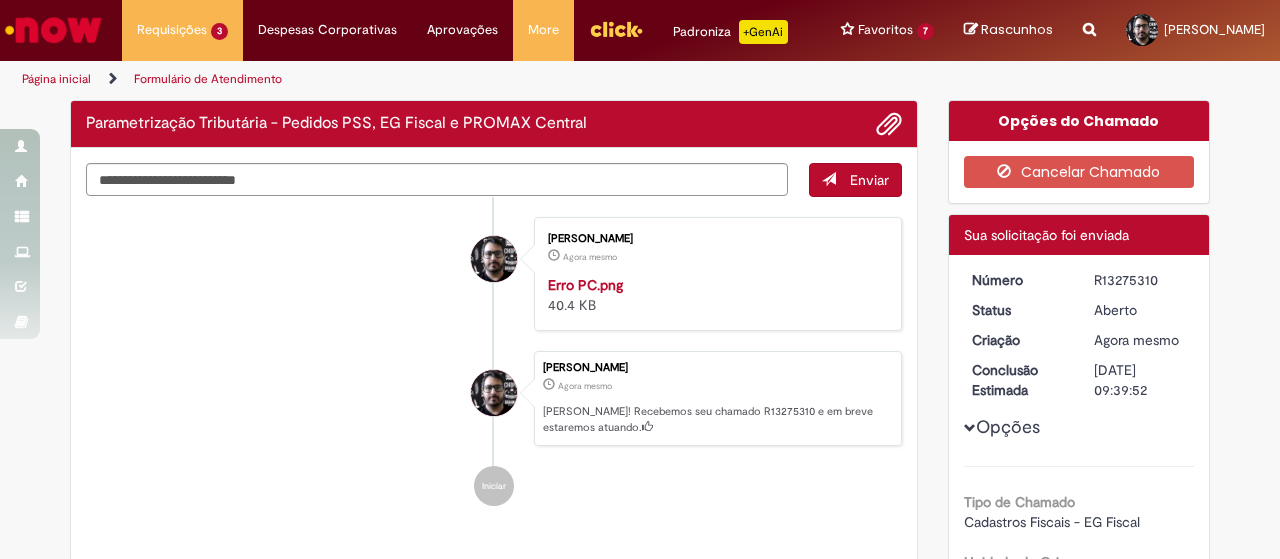 click on "R13275310" at bounding box center [1140, 280] 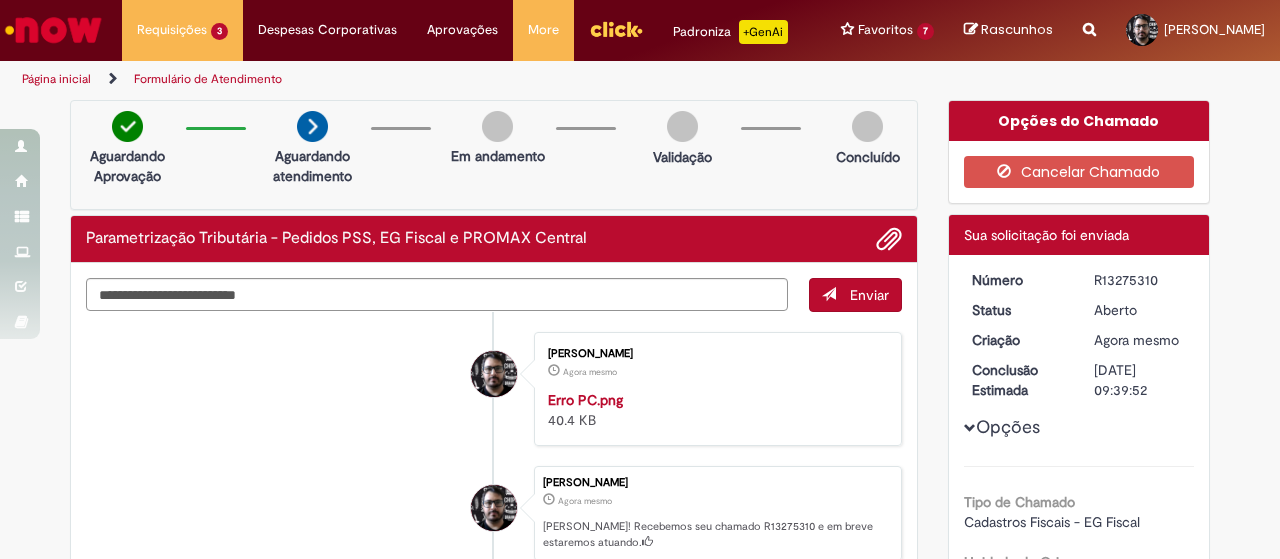 copy on "R13275310" 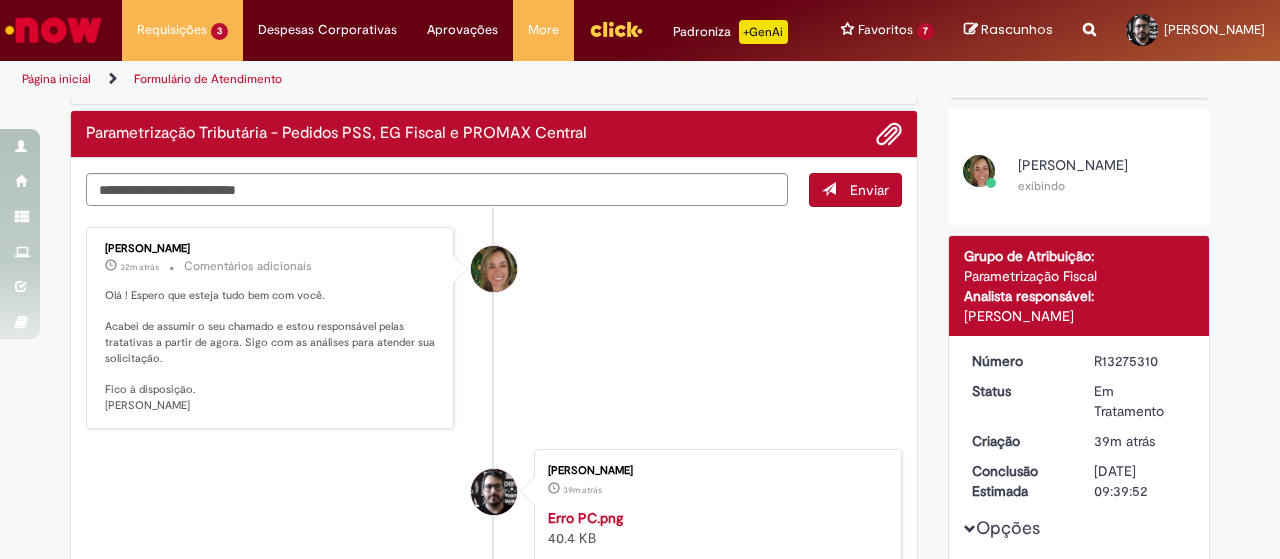 scroll, scrollTop: 0, scrollLeft: 0, axis: both 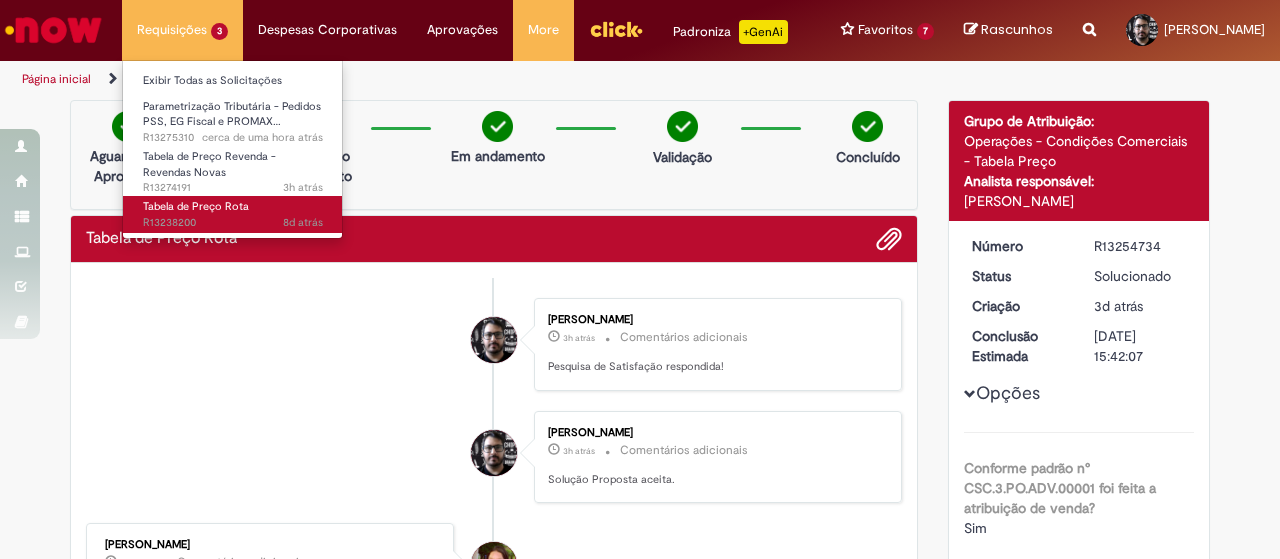 click on "Tabela de Preço Rota" at bounding box center (196, 206) 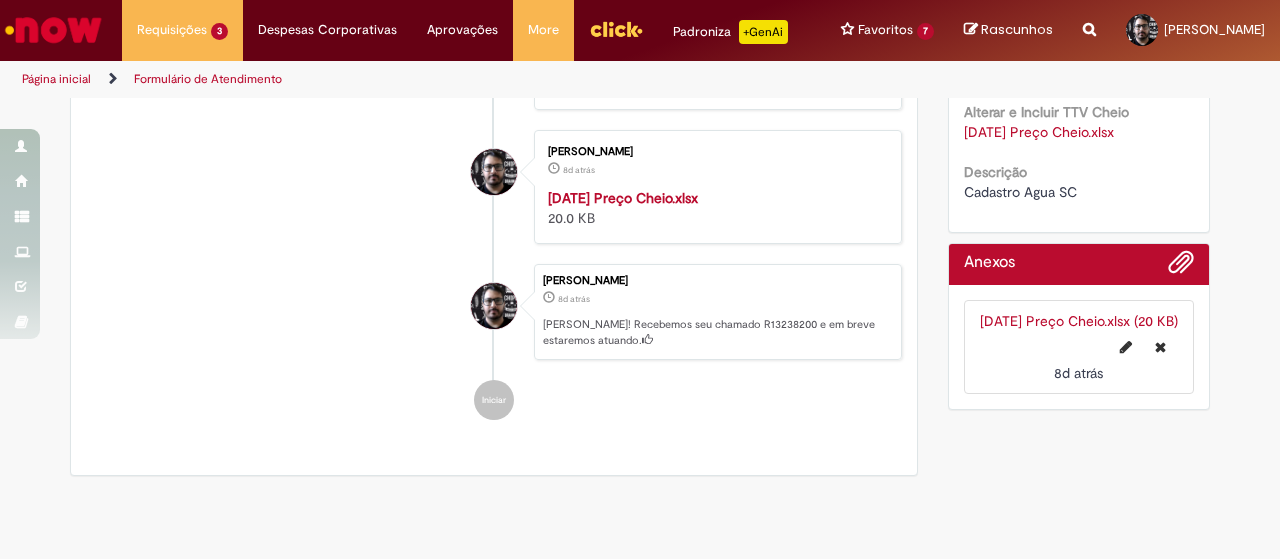 scroll, scrollTop: 692, scrollLeft: 0, axis: vertical 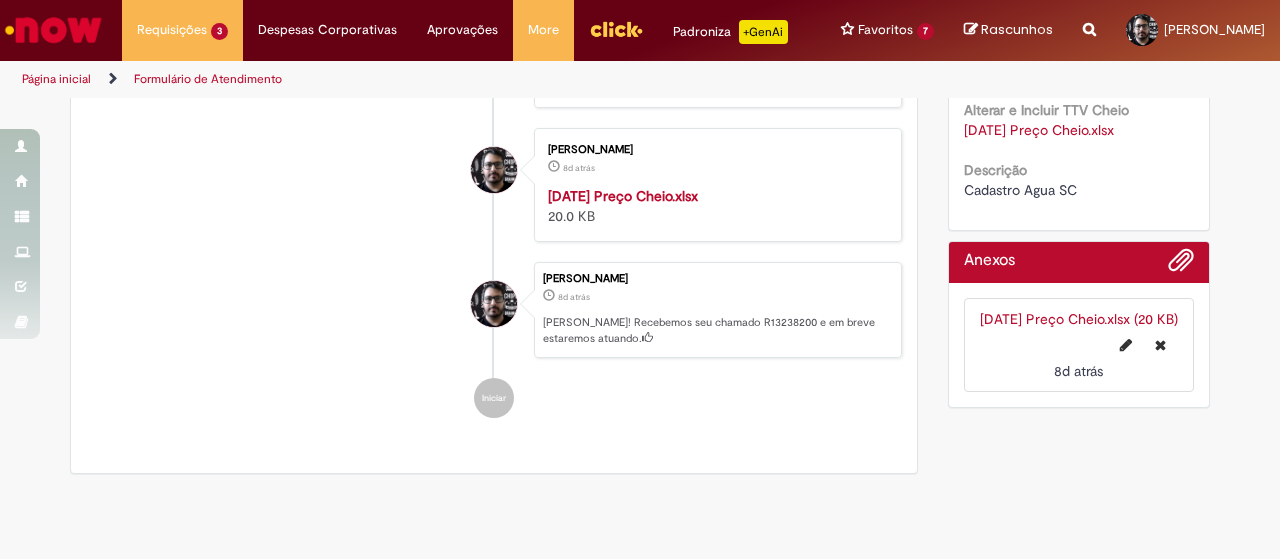 click on "20.06.25 Preço Cheio.xlsx (20 KB)" at bounding box center (1079, 319) 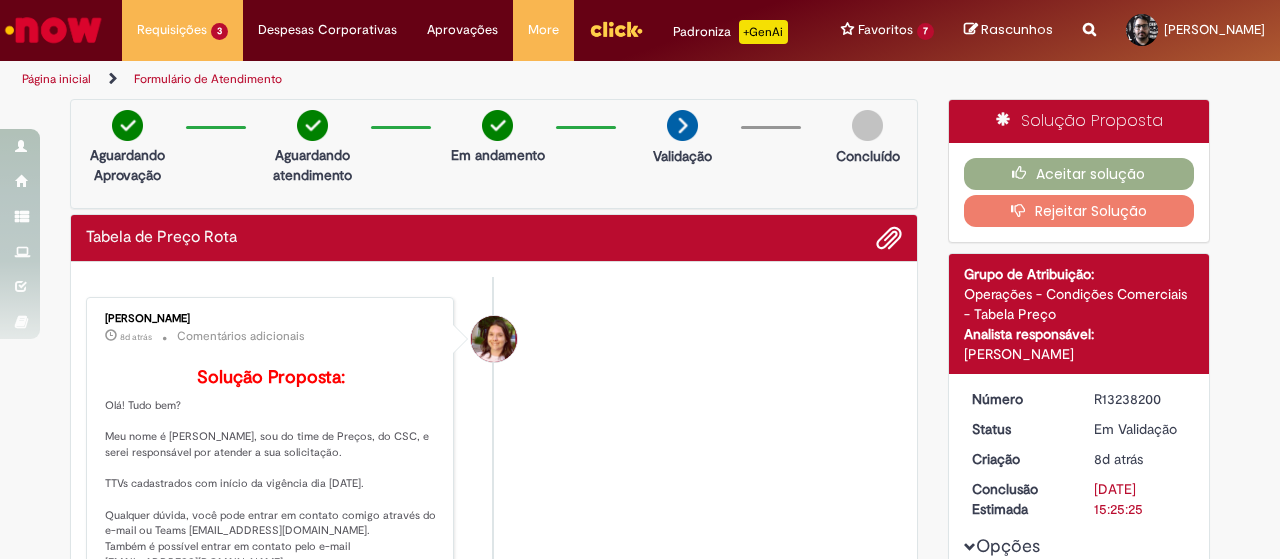 scroll, scrollTop: 0, scrollLeft: 0, axis: both 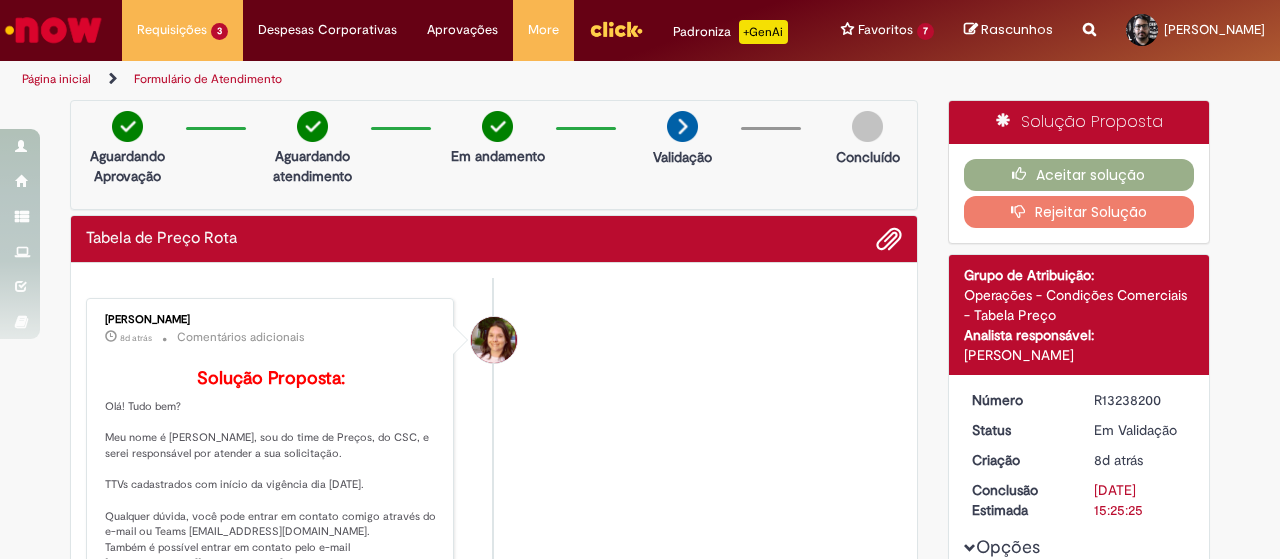 click on "R13238200" at bounding box center (1140, 400) 